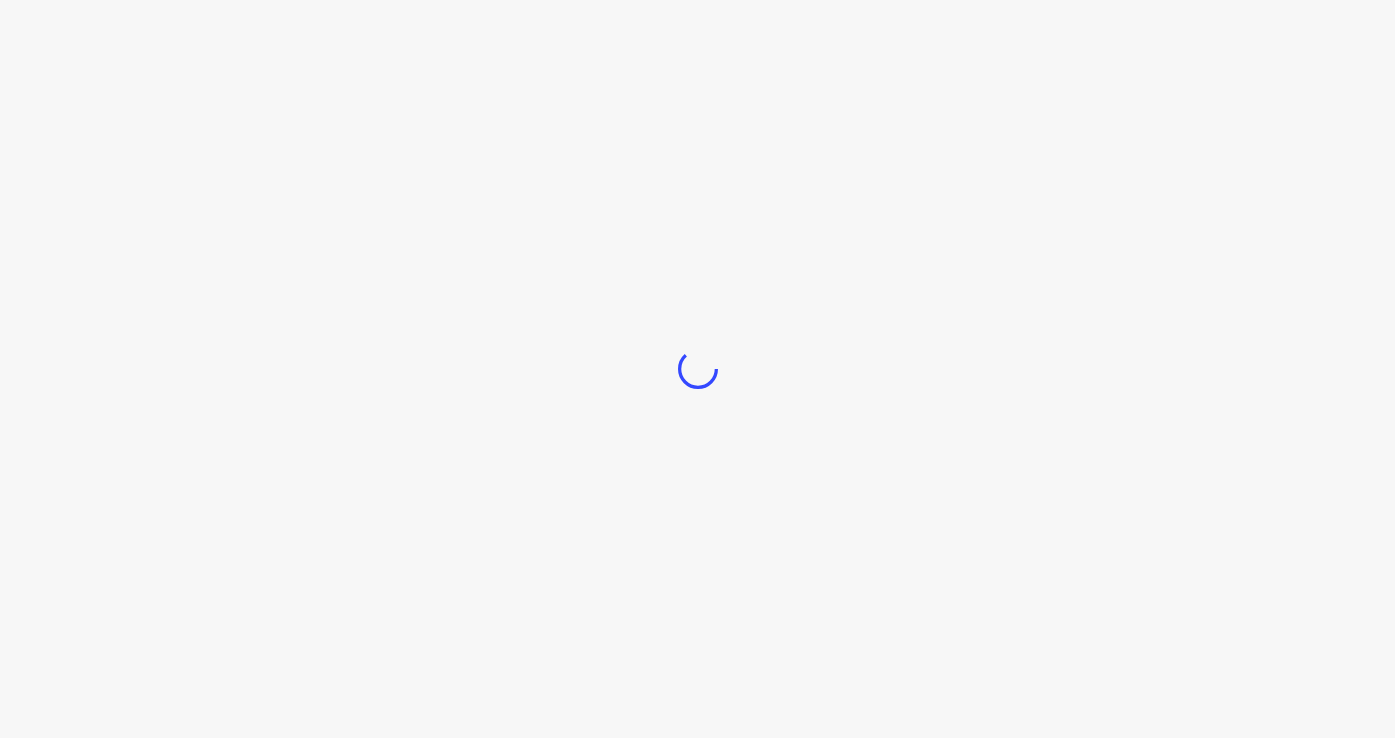 scroll, scrollTop: 0, scrollLeft: 0, axis: both 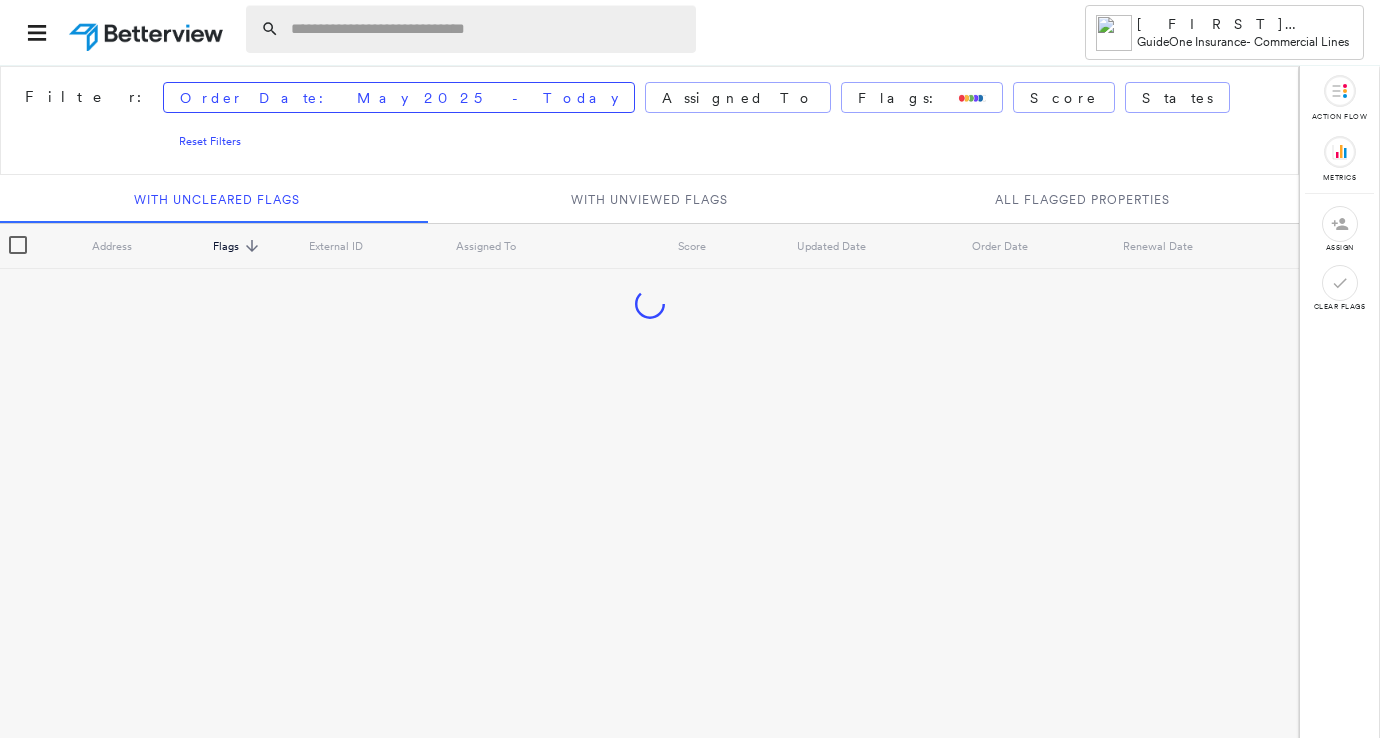 click at bounding box center (487, 29) 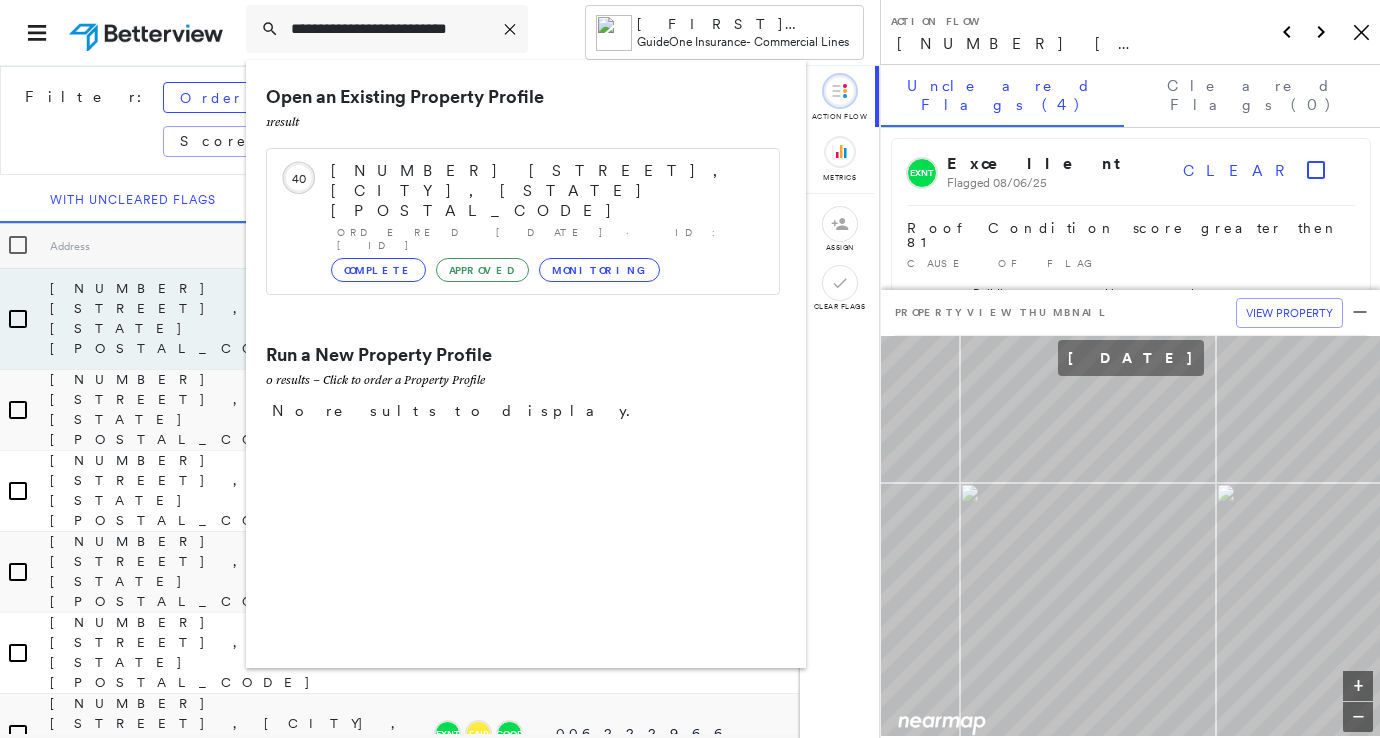 type on "**********" 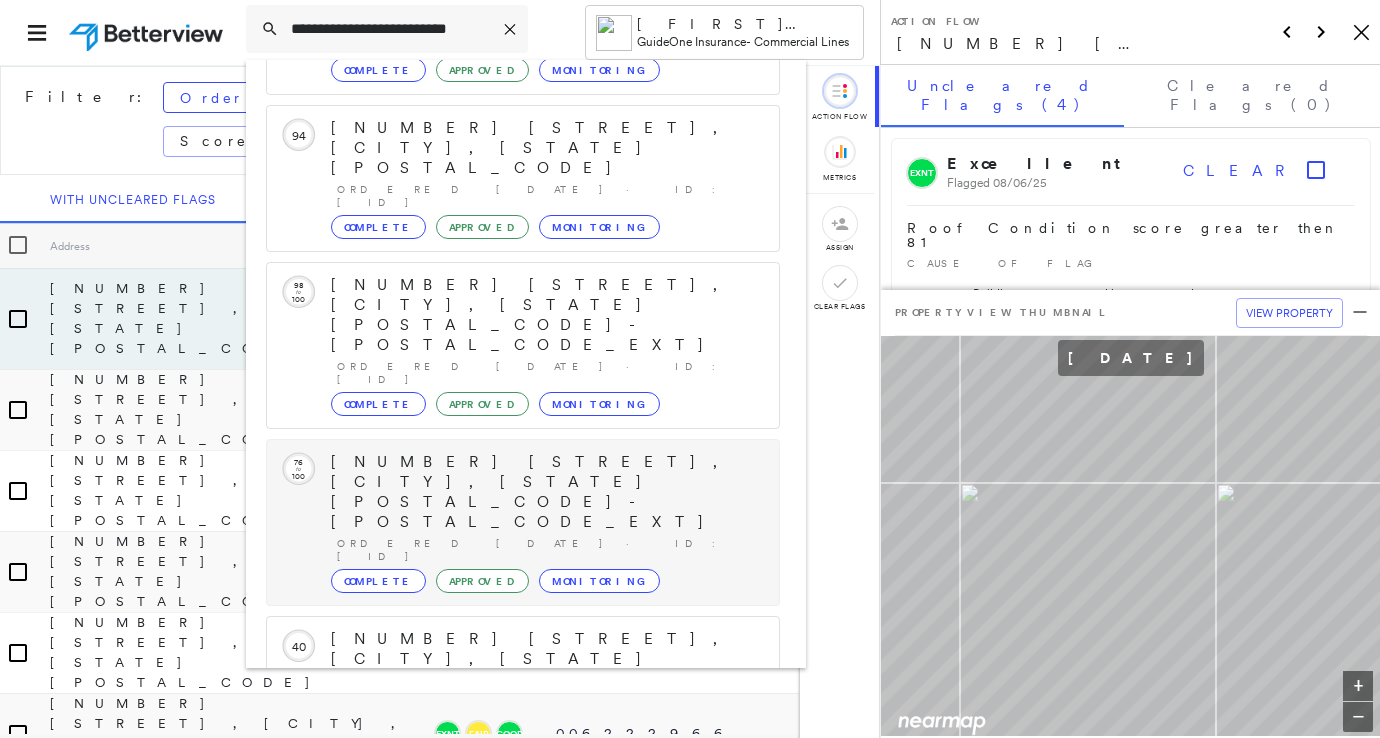 scroll, scrollTop: 213, scrollLeft: 0, axis: vertical 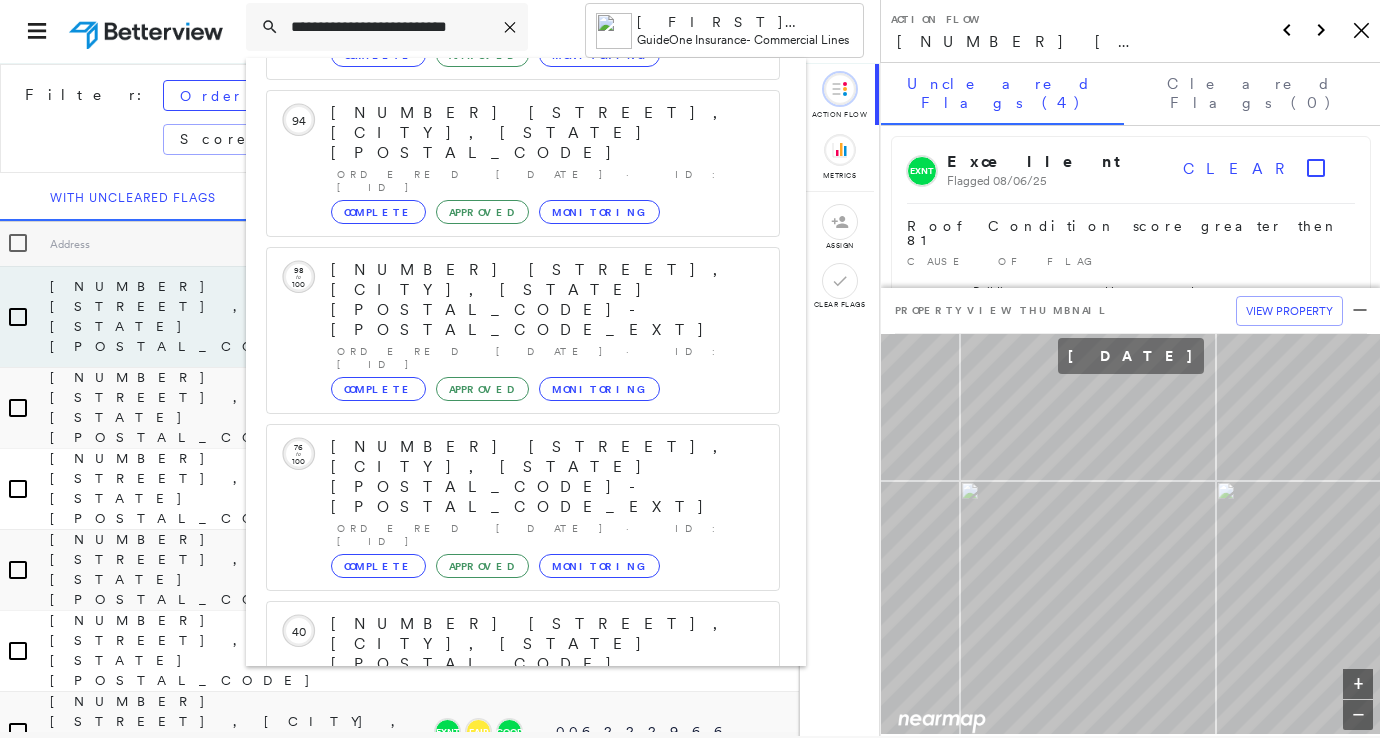 click 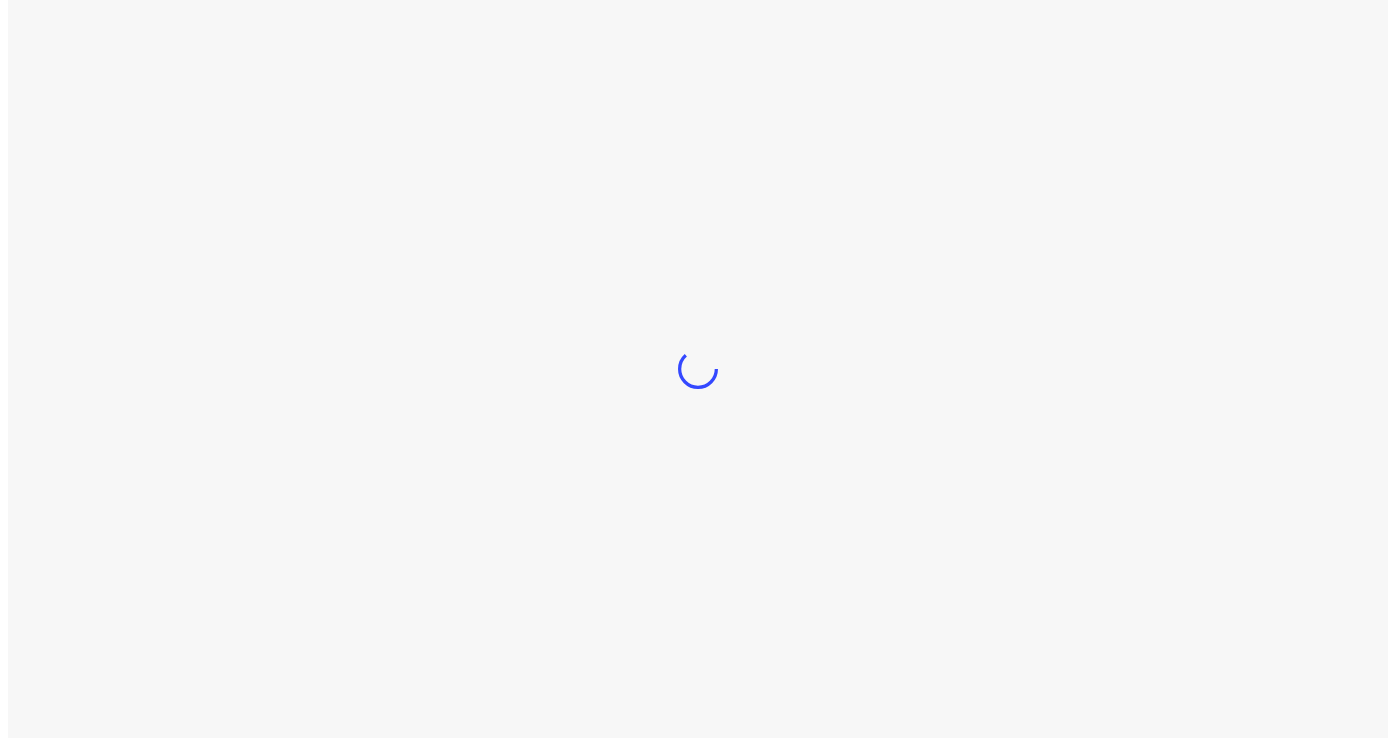 scroll, scrollTop: 0, scrollLeft: 0, axis: both 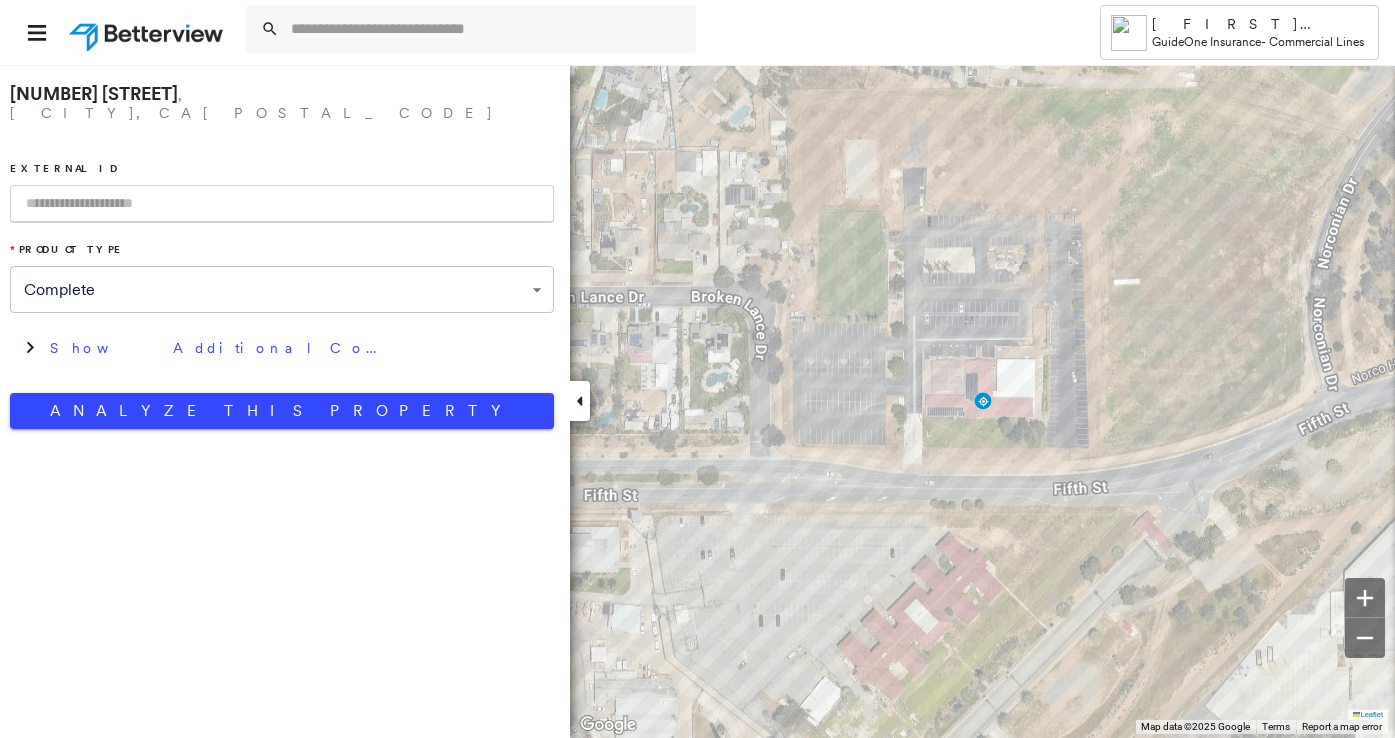 click at bounding box center (282, 204) 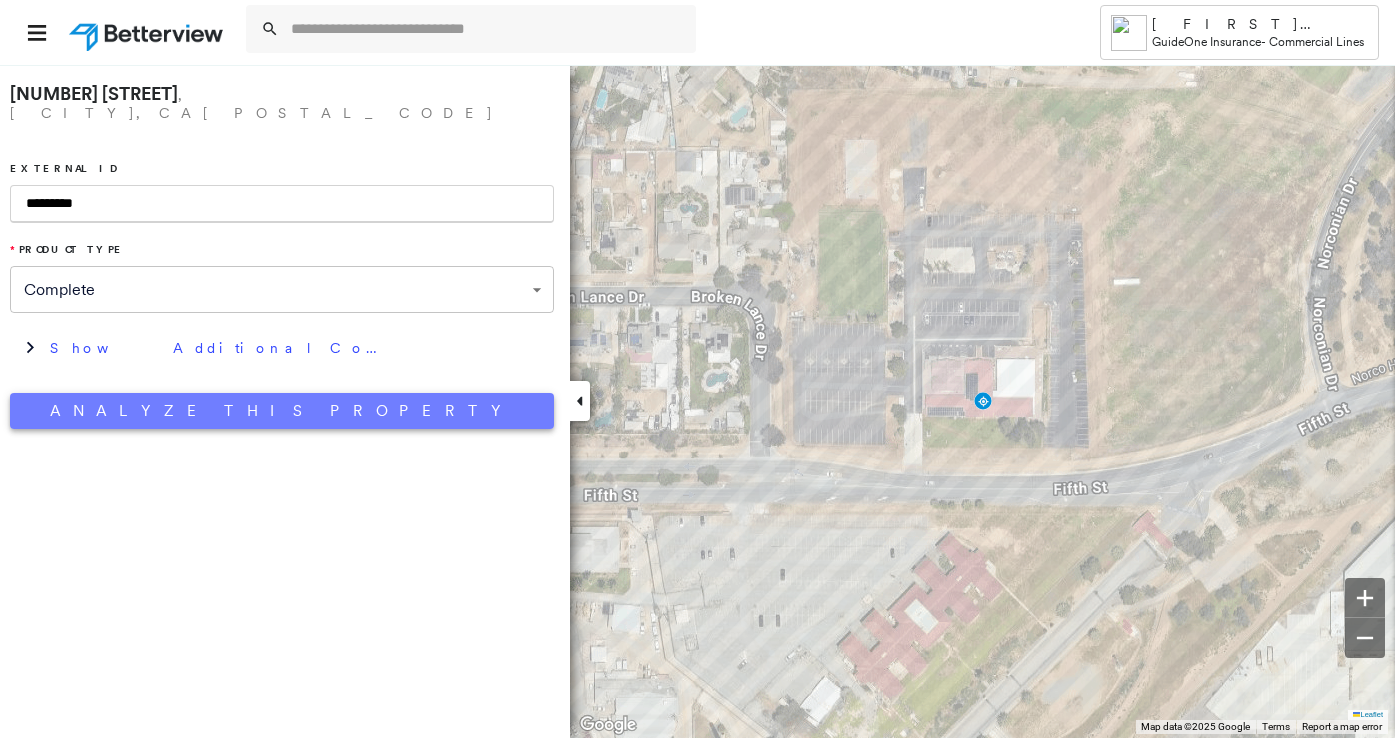 type on "*********" 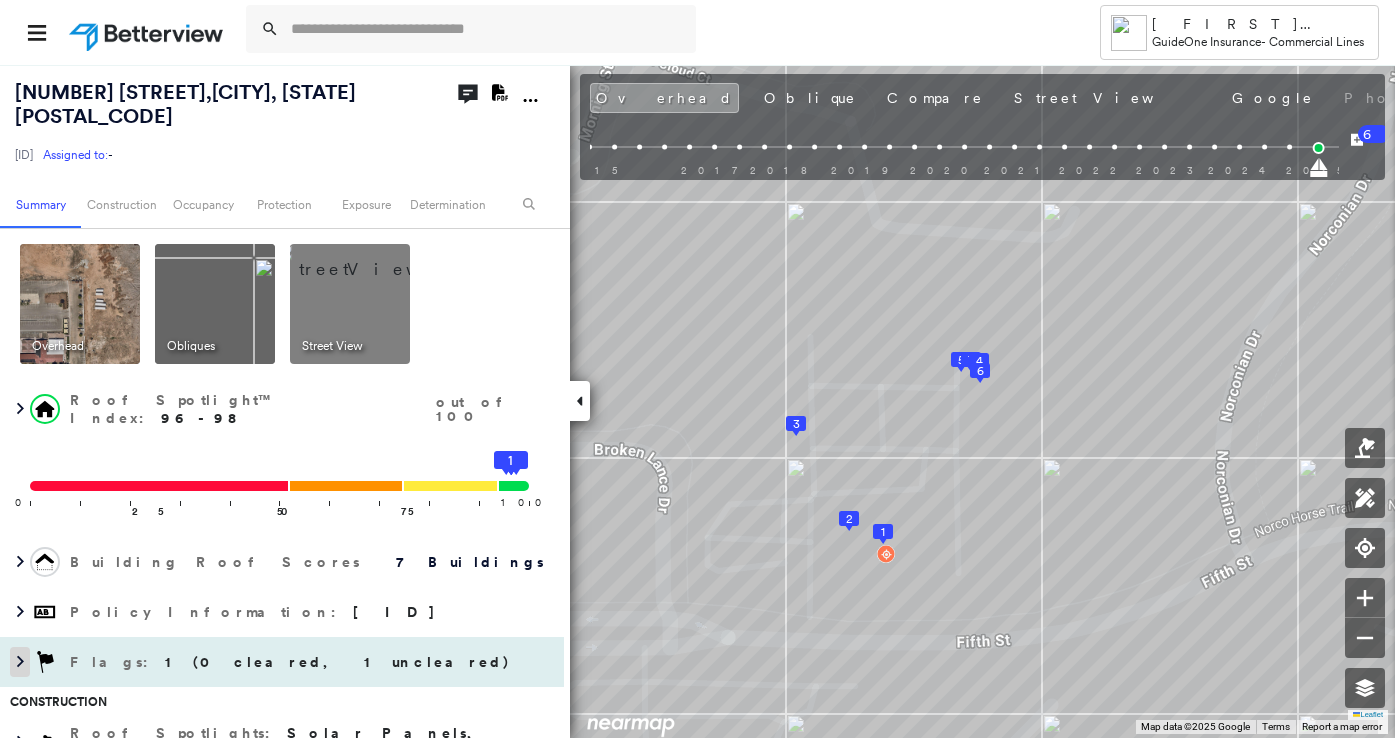 click 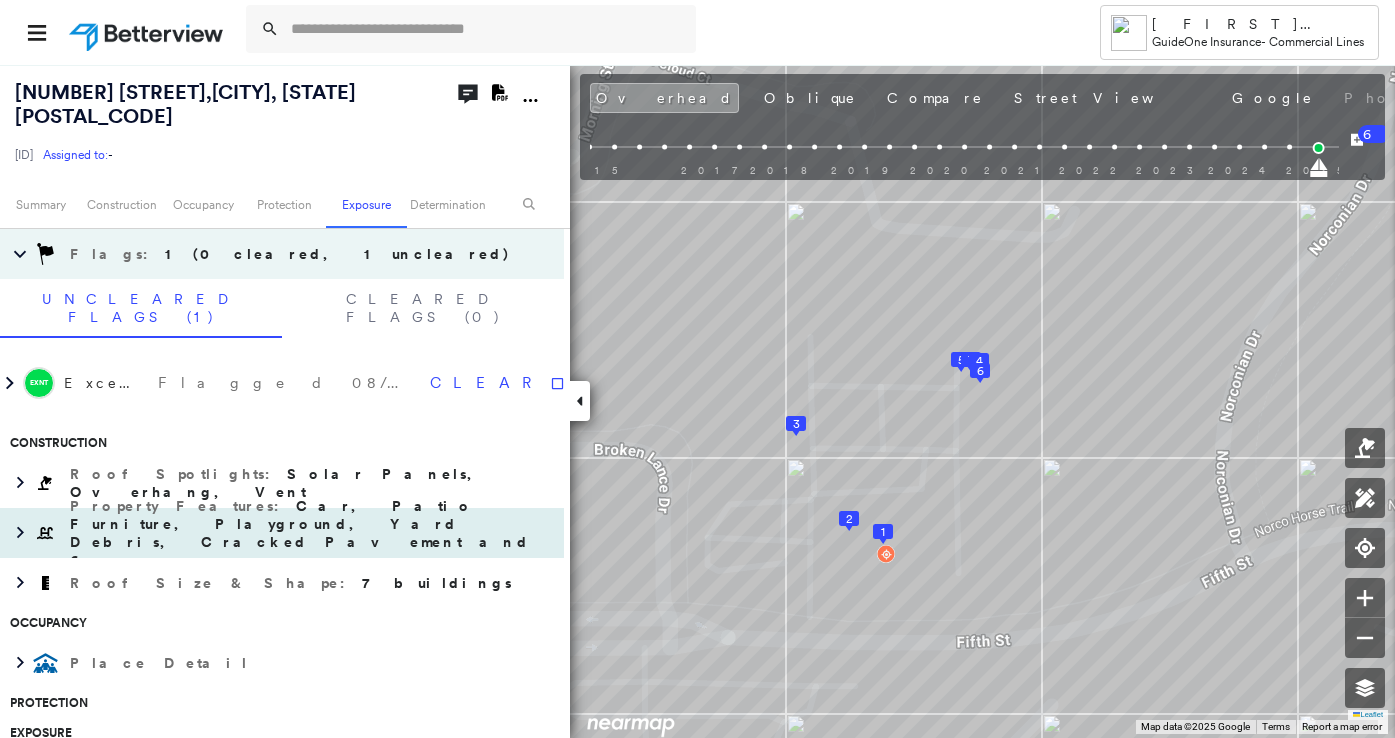 scroll, scrollTop: 308, scrollLeft: 0, axis: vertical 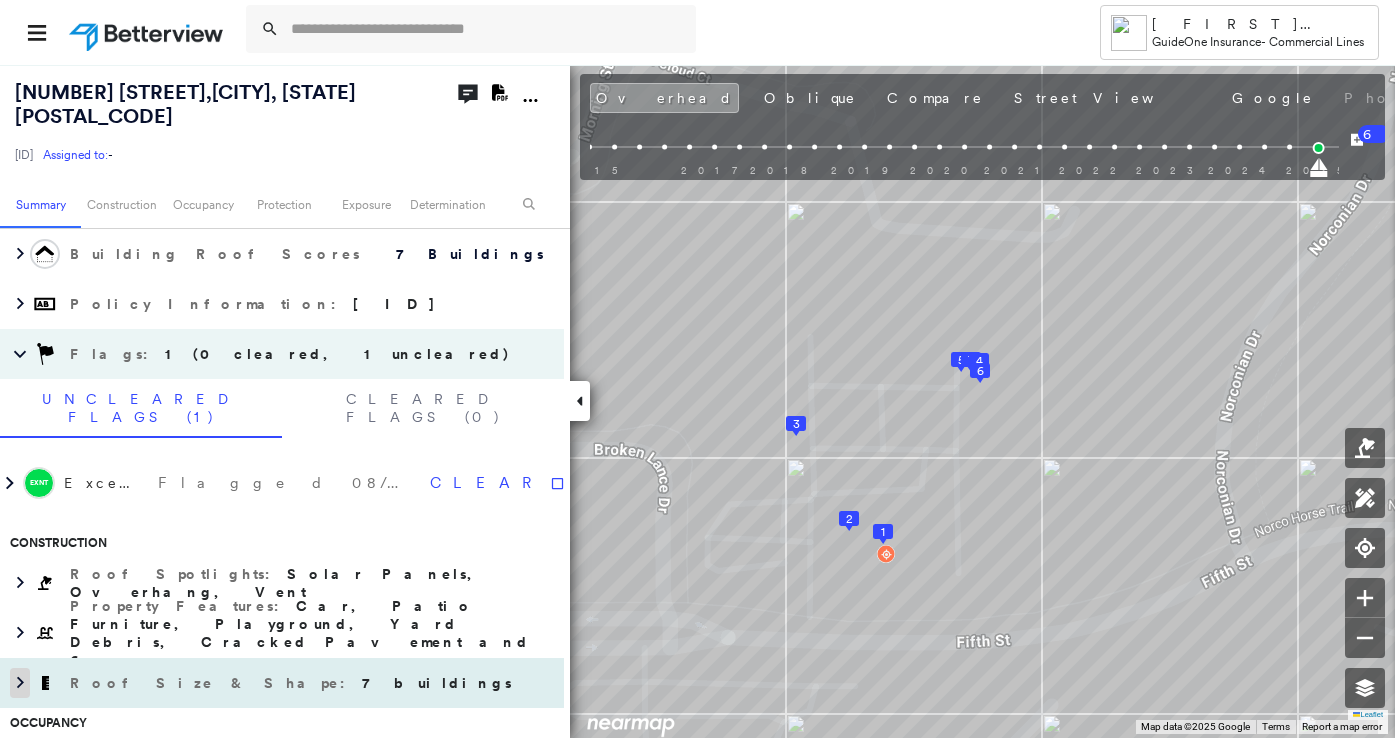 click 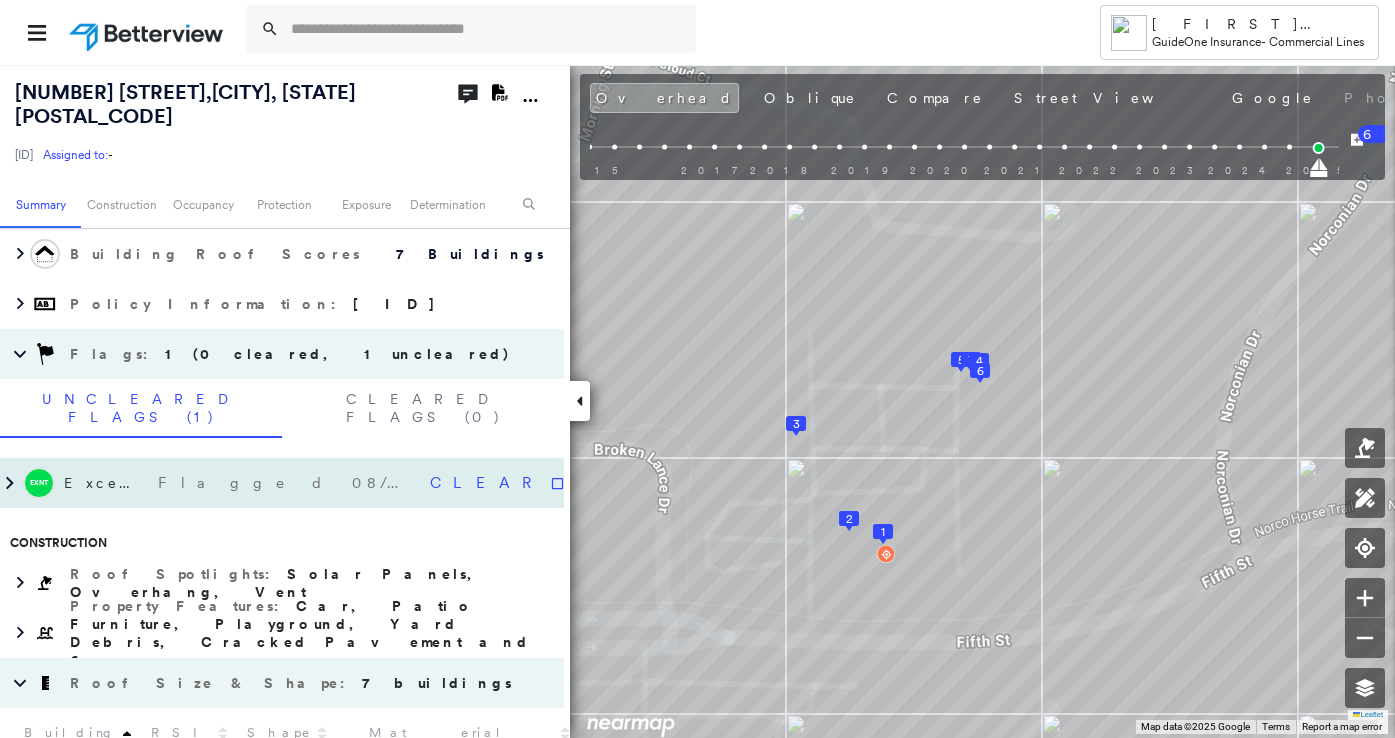 scroll, scrollTop: 708, scrollLeft: 0, axis: vertical 